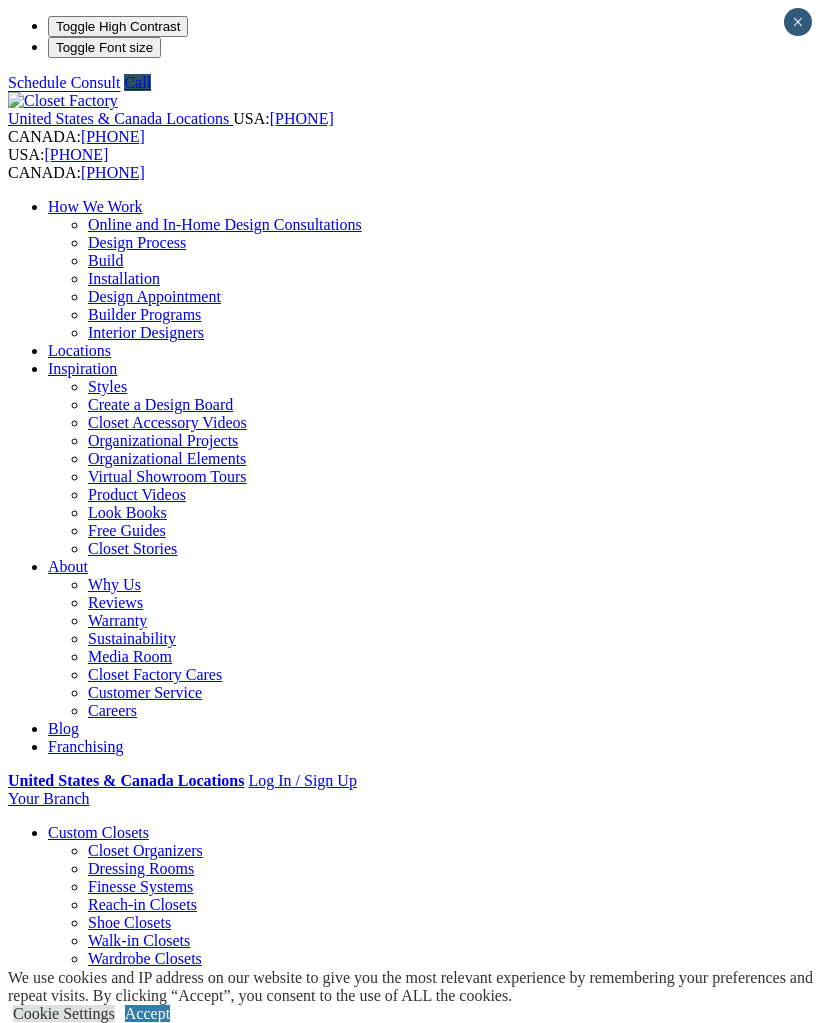 scroll, scrollTop: 0, scrollLeft: 0, axis: both 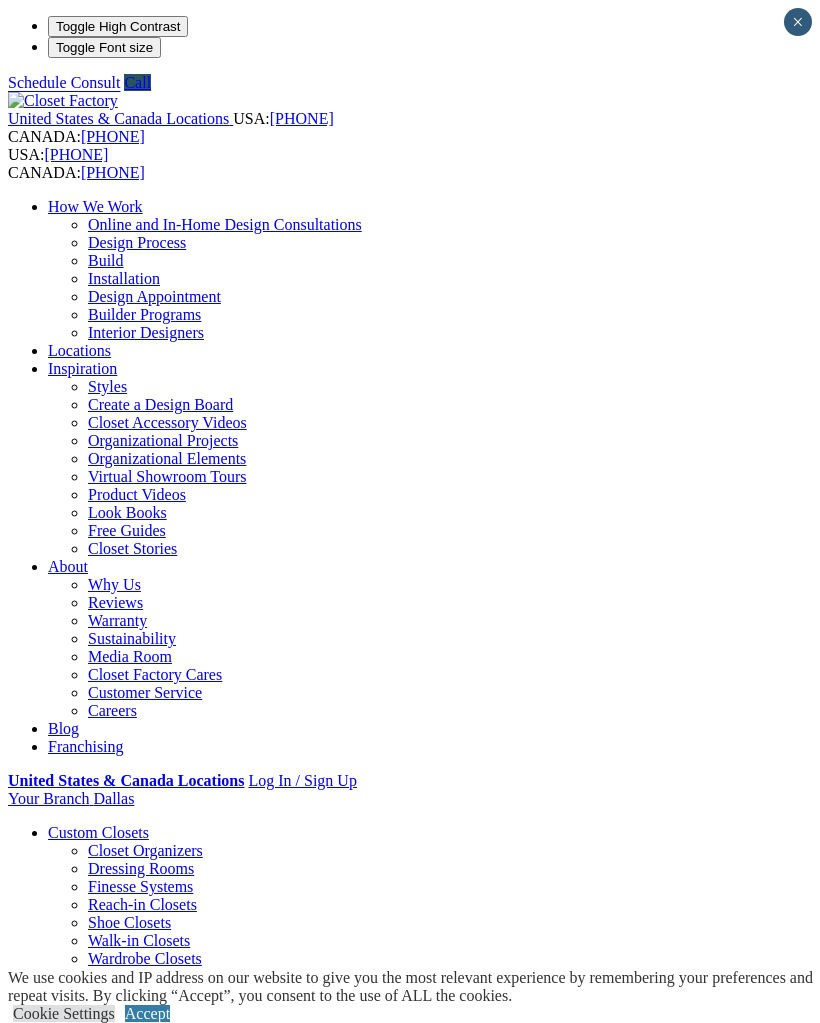 click on "Accept" at bounding box center [147, 1013] 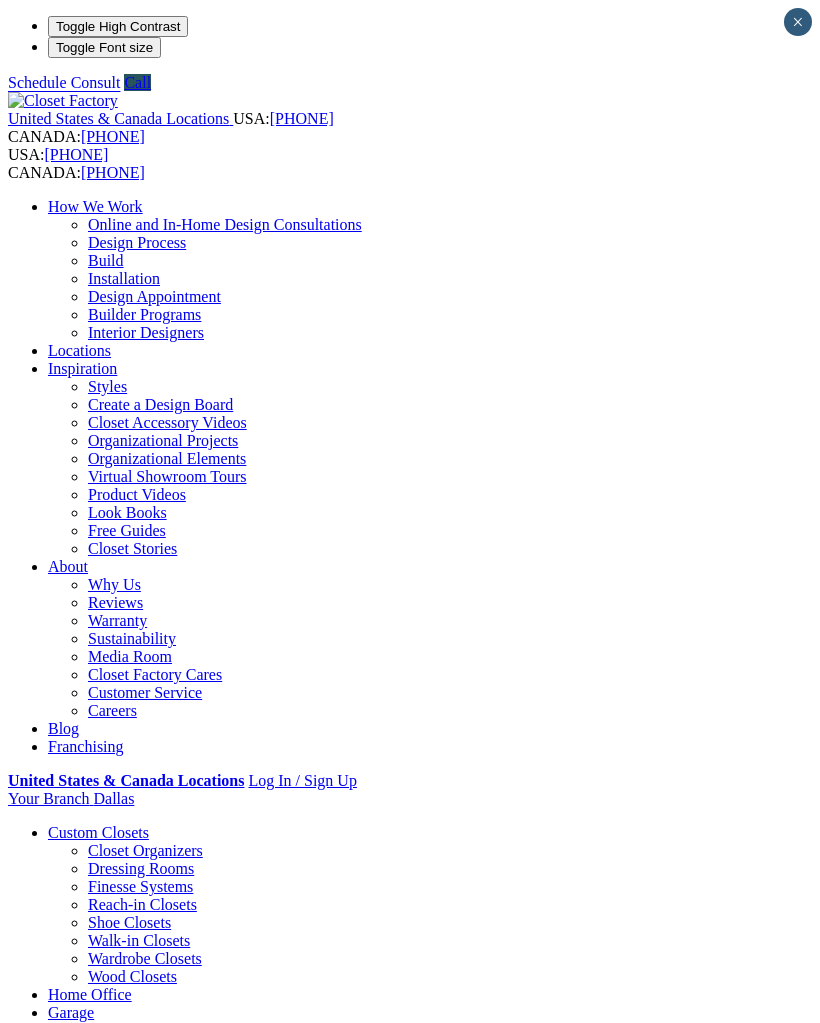 click at bounding box center (0, 0) 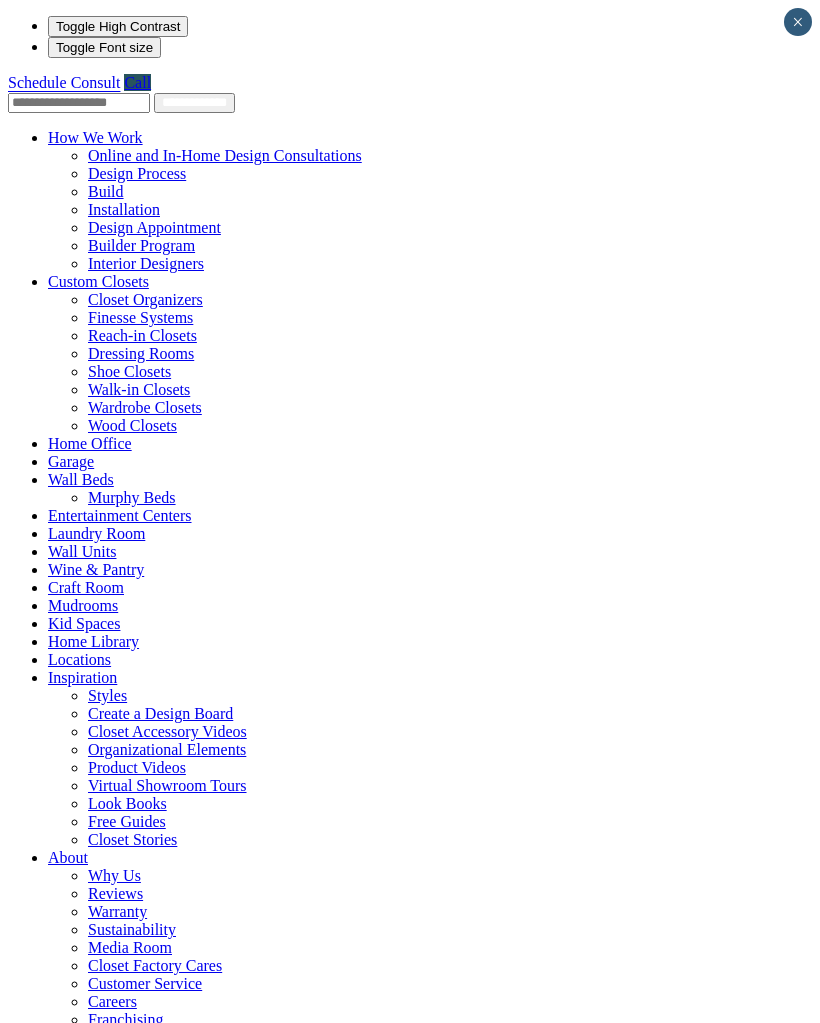 click on "Laundry Room" at bounding box center [96, 533] 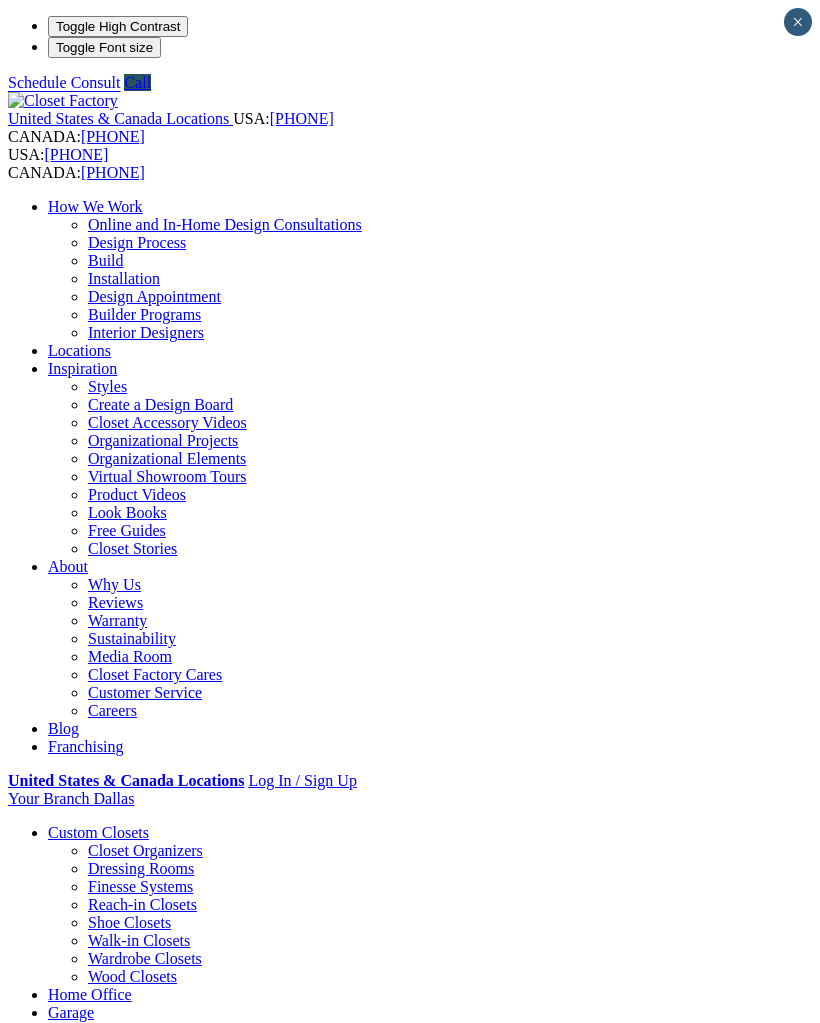 scroll, scrollTop: 0, scrollLeft: 0, axis: both 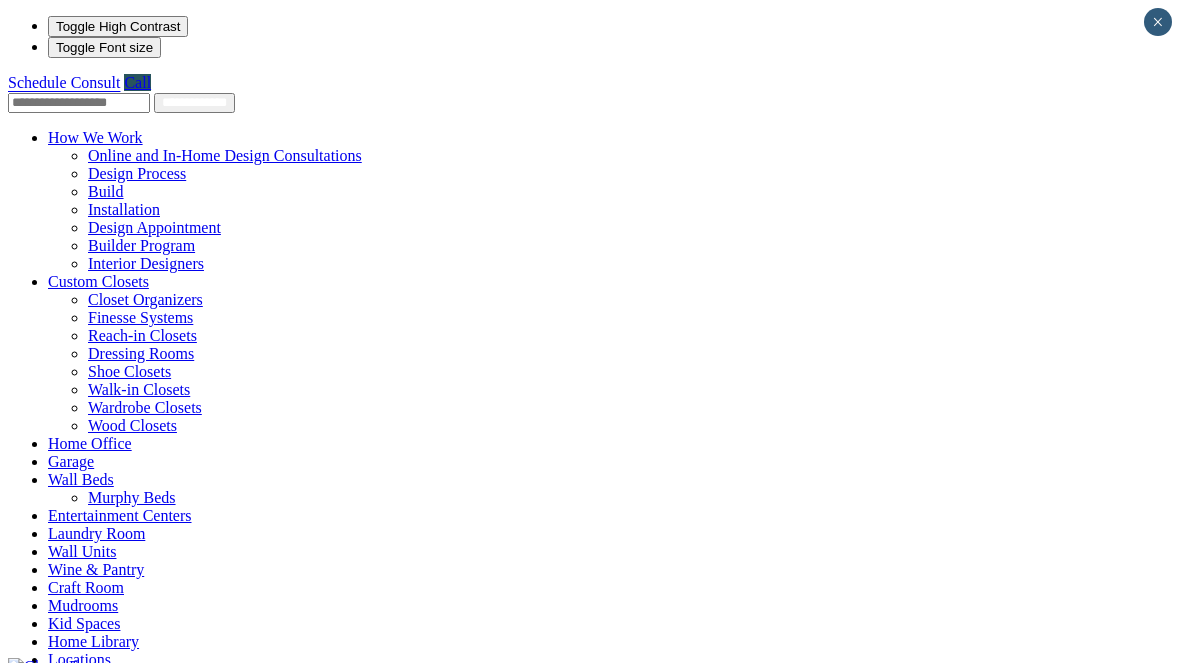 click on "Entertainment Centers" at bounding box center [120, 515] 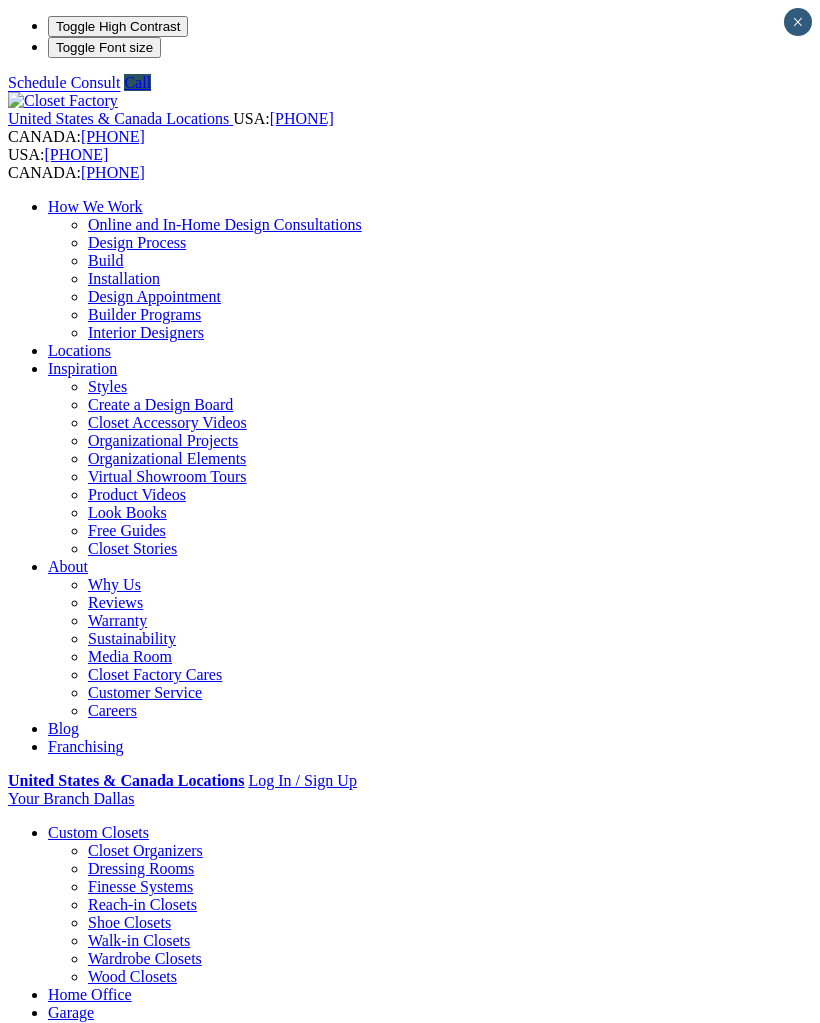 scroll, scrollTop: 0, scrollLeft: 0, axis: both 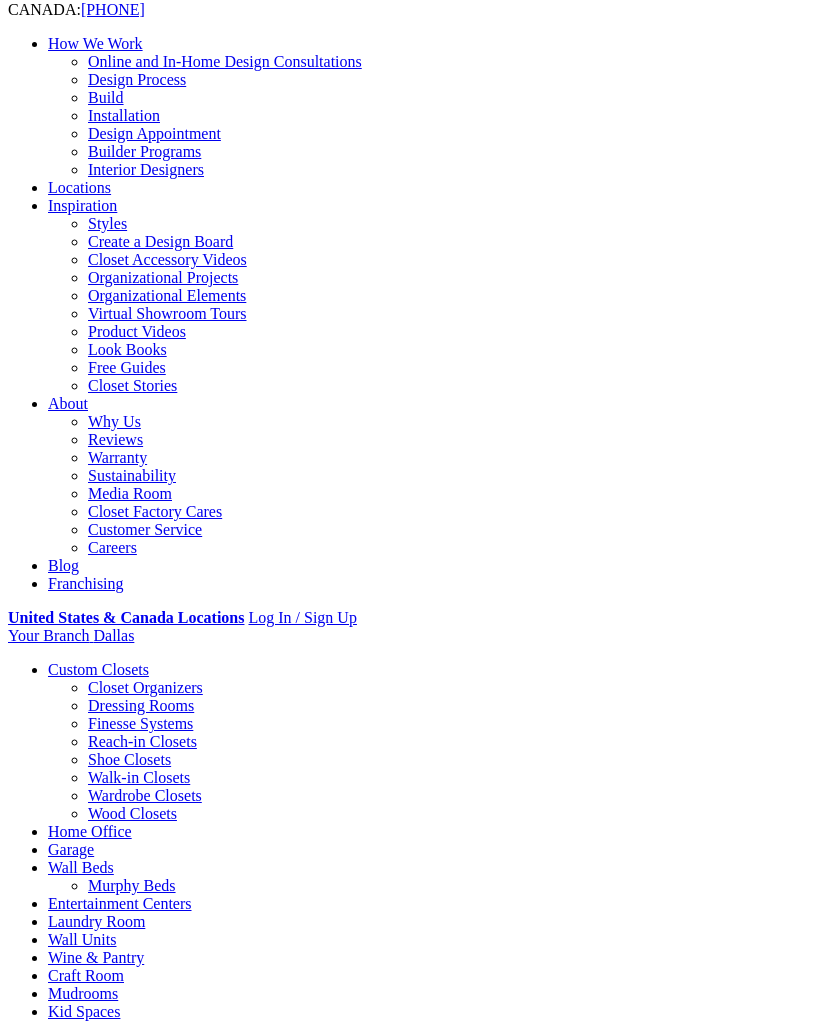 click at bounding box center [0, 0] 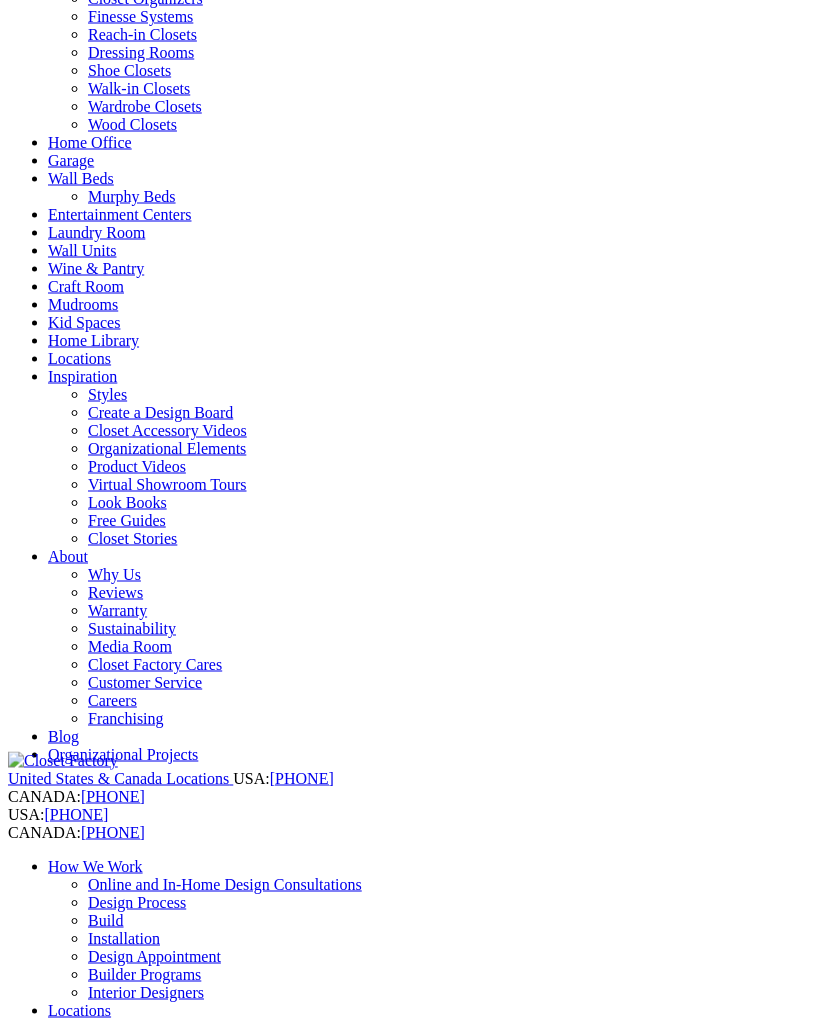 scroll, scrollTop: 302, scrollLeft: 0, axis: vertical 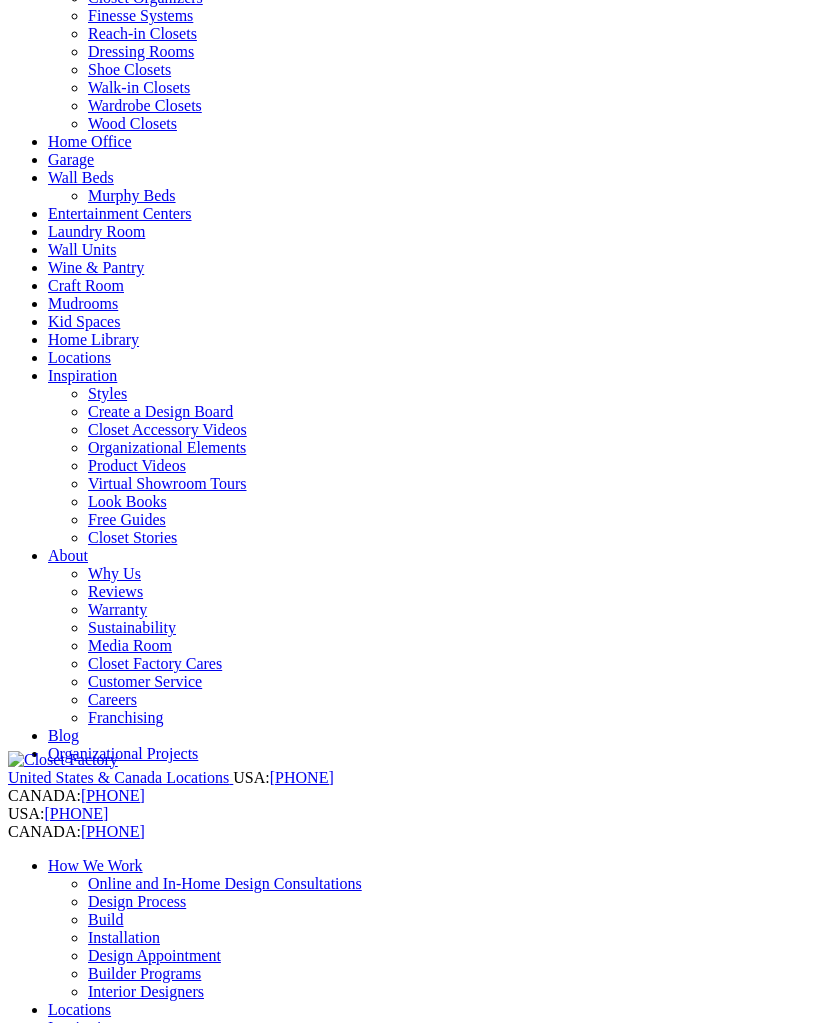 click at bounding box center [149, -21] 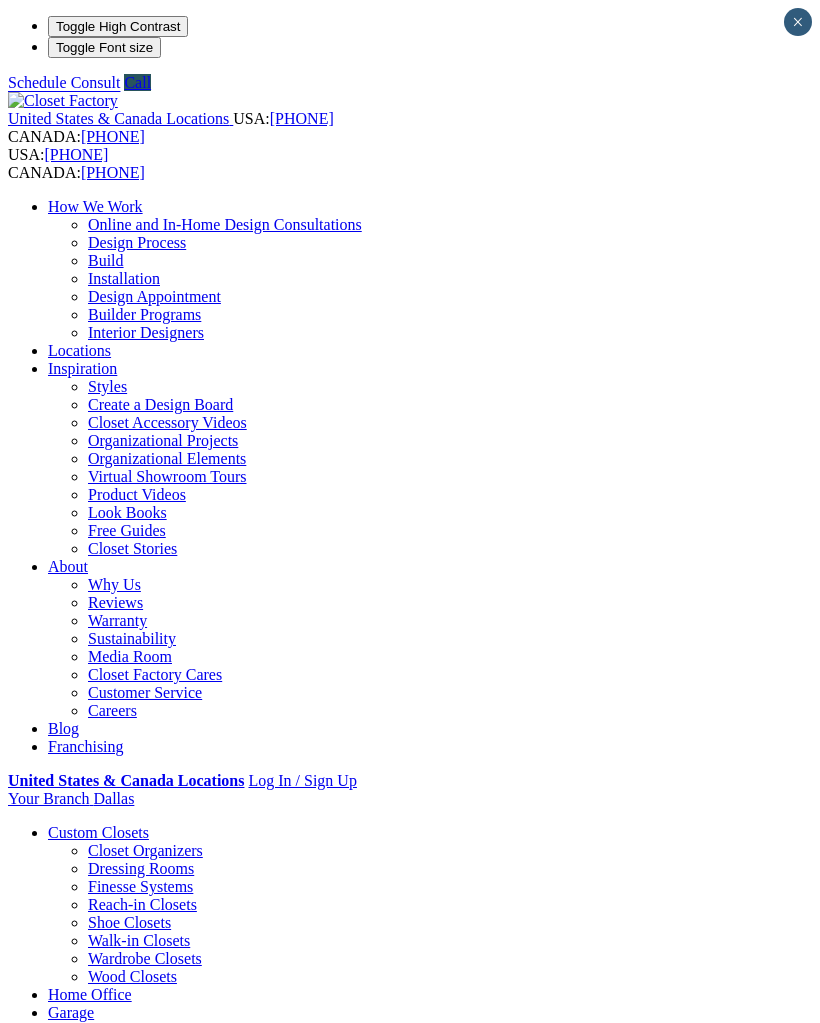 scroll, scrollTop: 0, scrollLeft: 0, axis: both 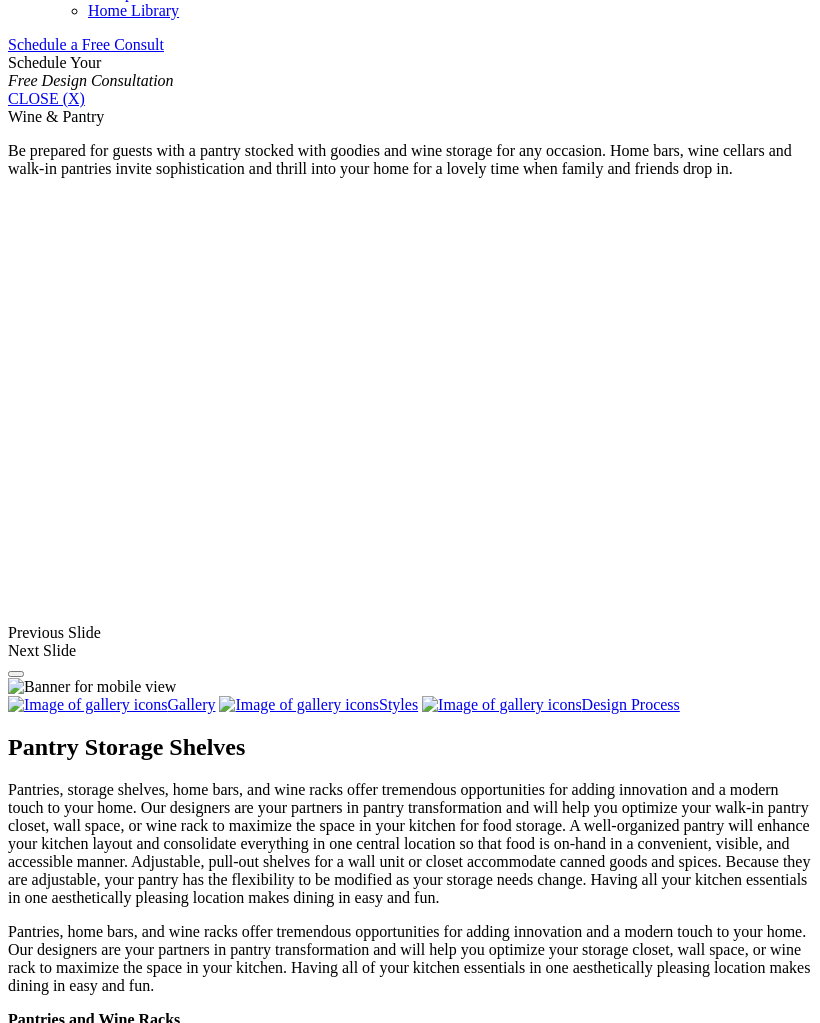 click on "Pantry Closets" at bounding box center [94, 1579] 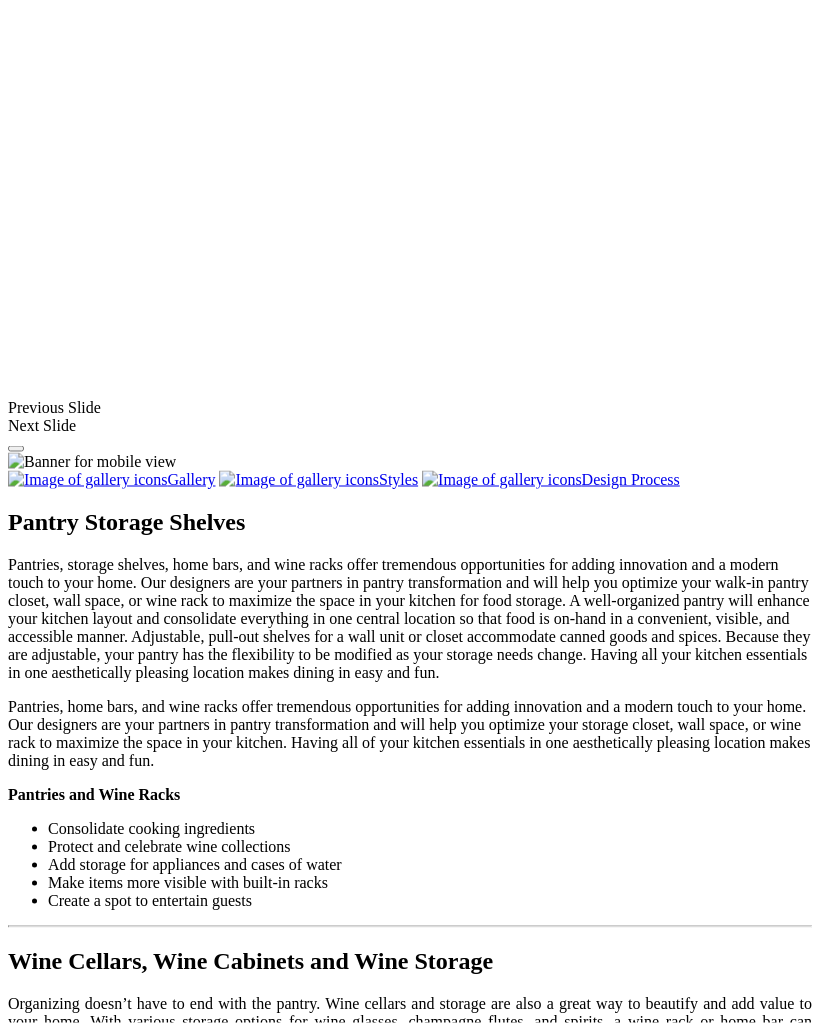 scroll, scrollTop: 1527, scrollLeft: 0, axis: vertical 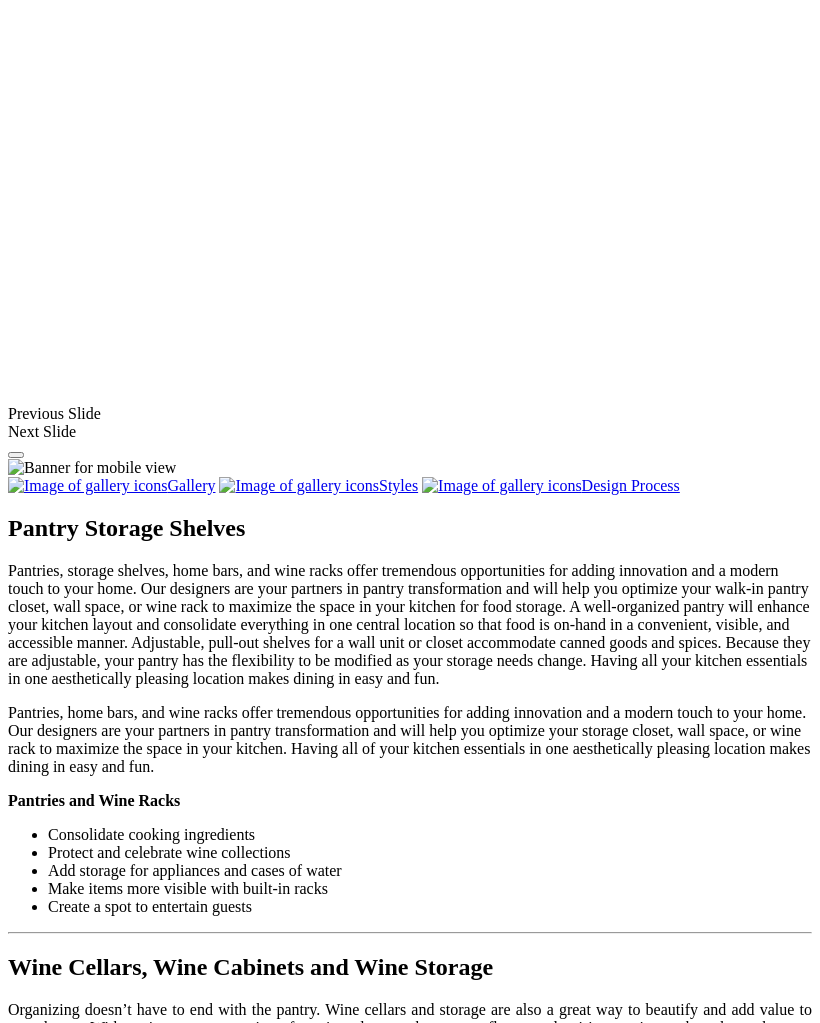 click at bounding box center (338, 1506) 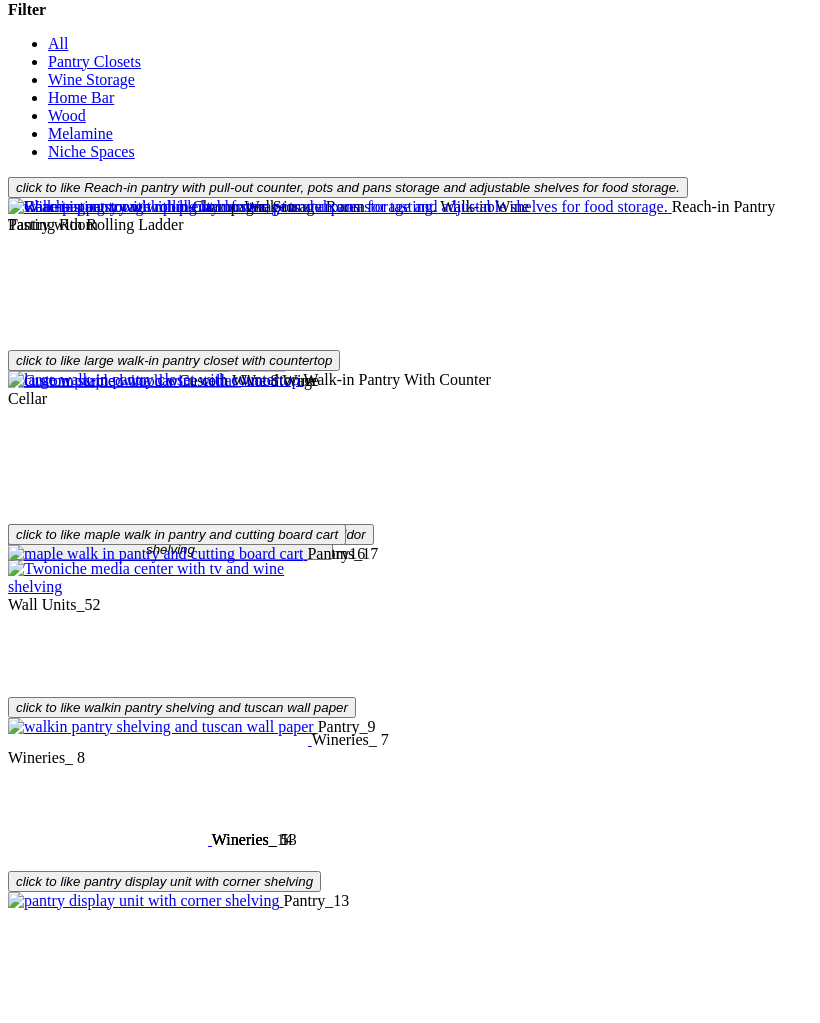 scroll, scrollTop: 2836, scrollLeft: 0, axis: vertical 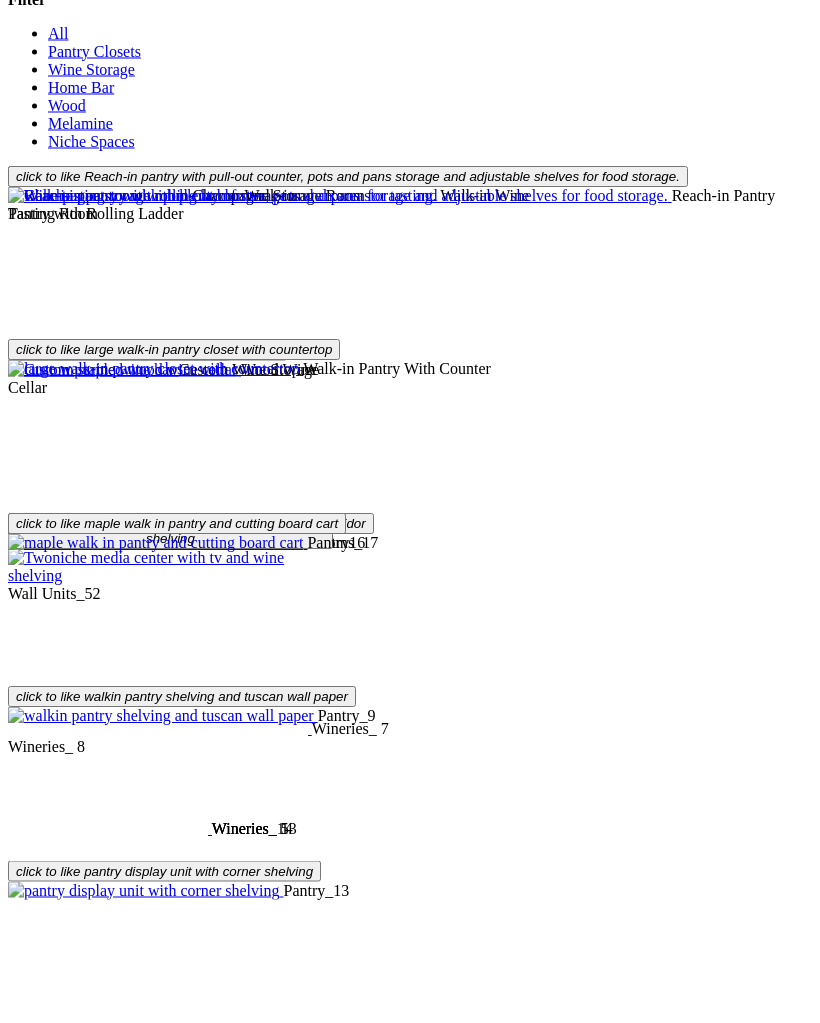click at bounding box center (189, 1758) 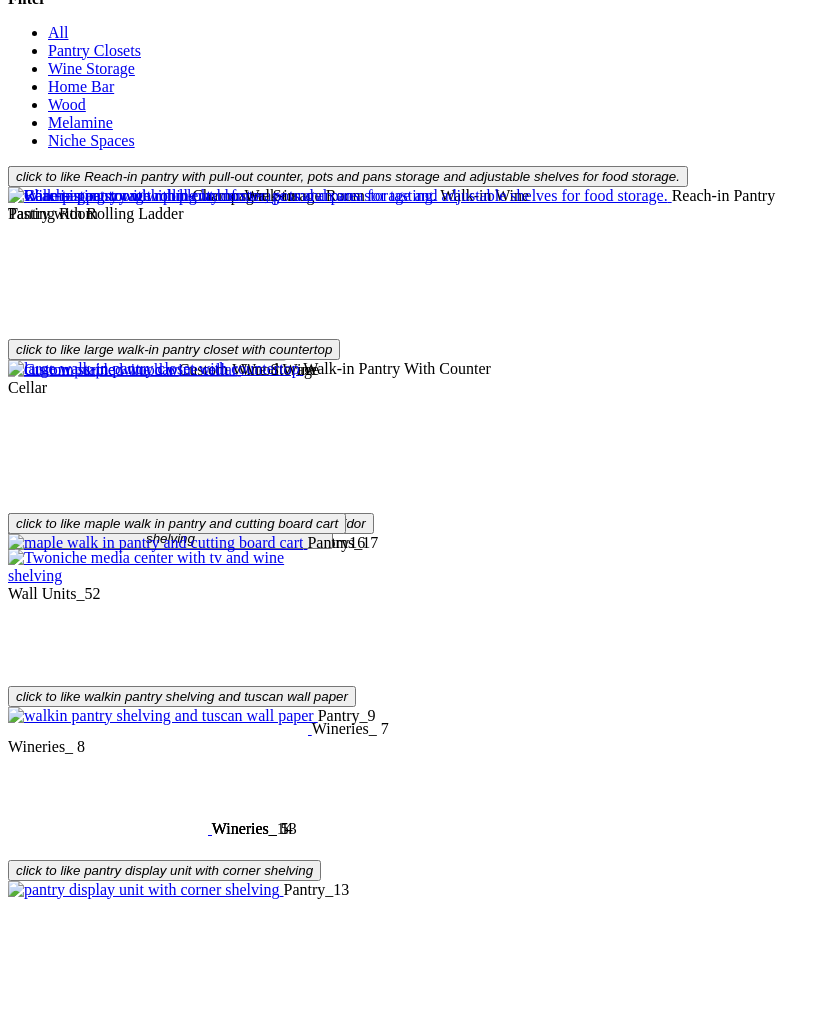 click at bounding box center (8, 42433) 